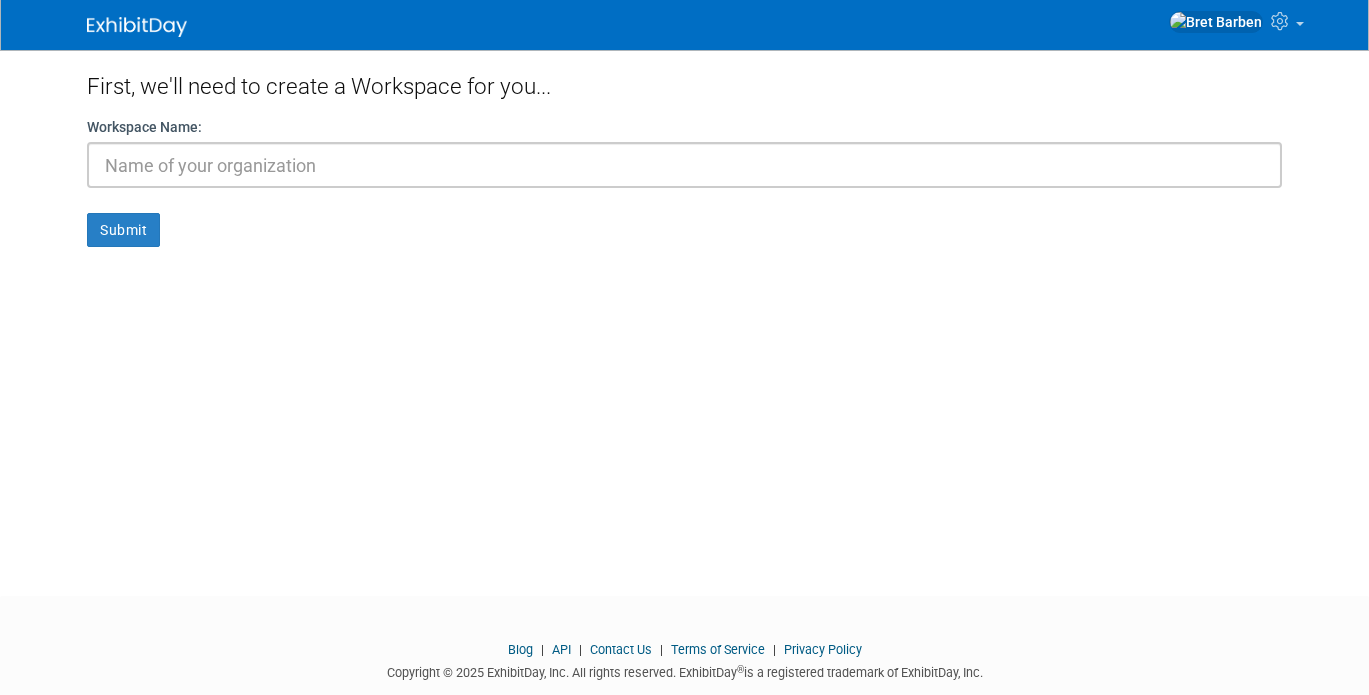 scroll, scrollTop: 0, scrollLeft: 0, axis: both 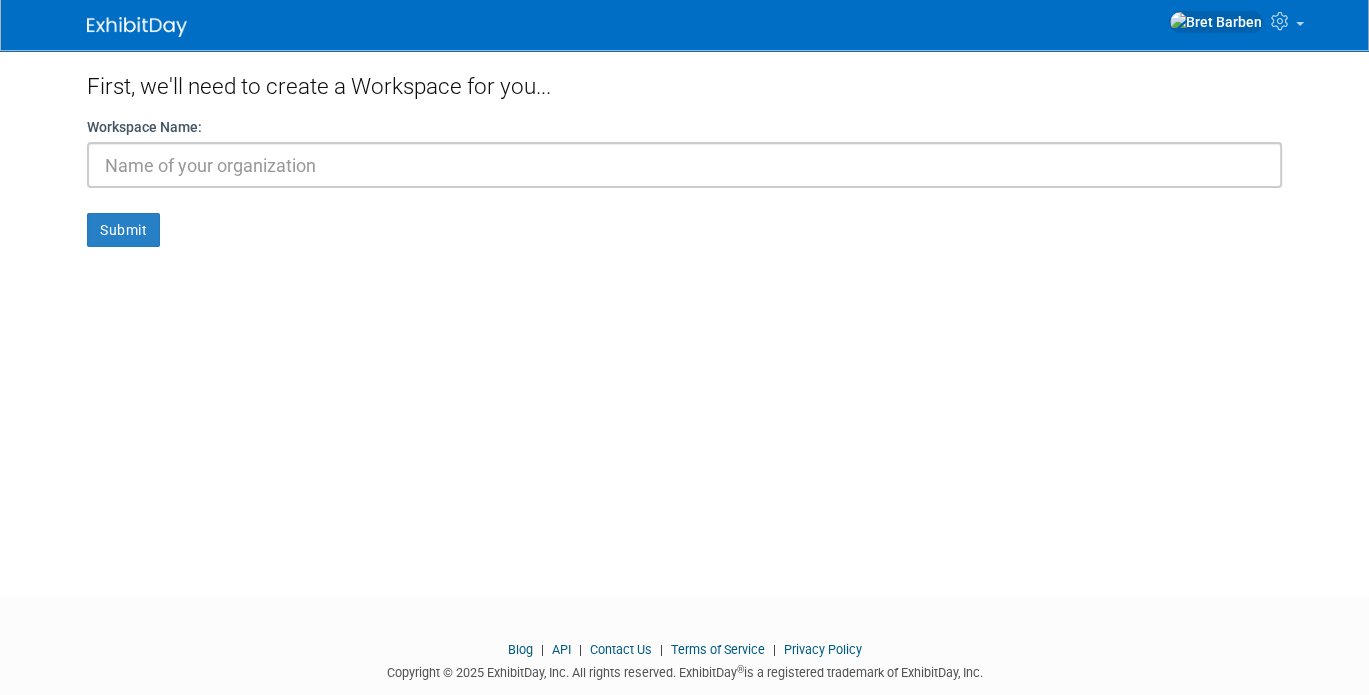 click at bounding box center (684, 165) 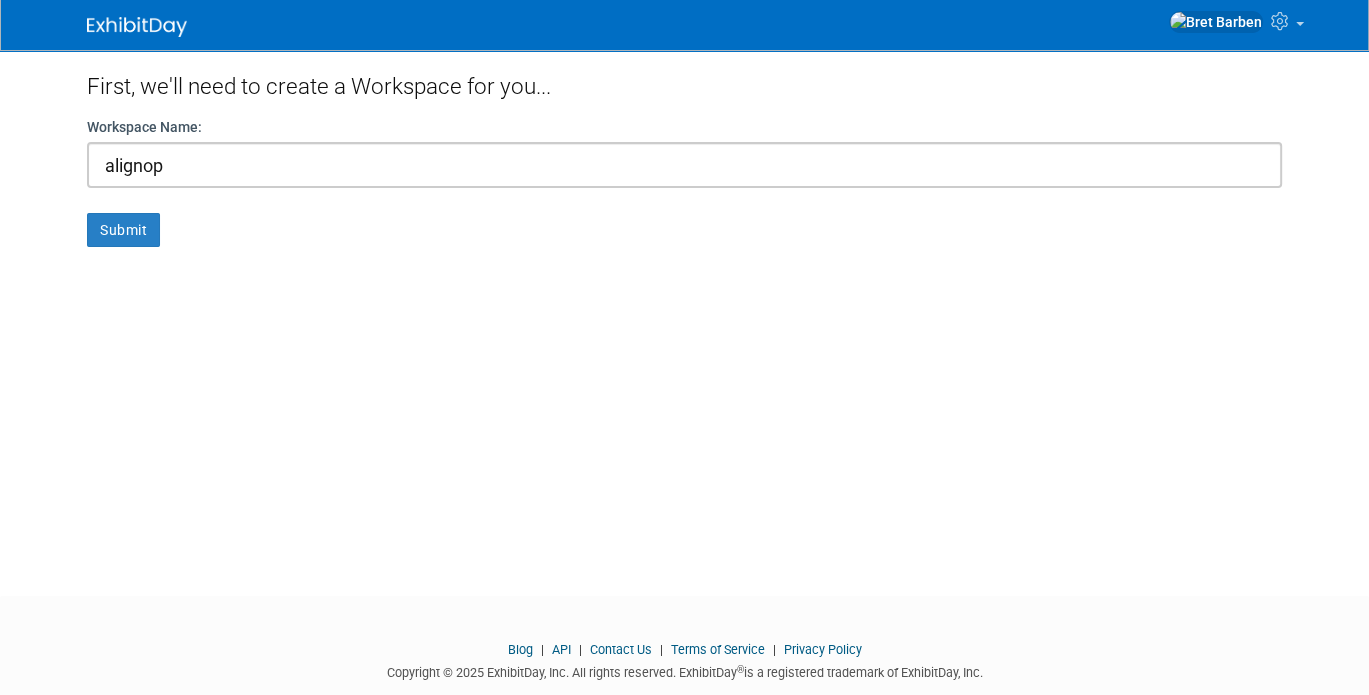 type on "alignops" 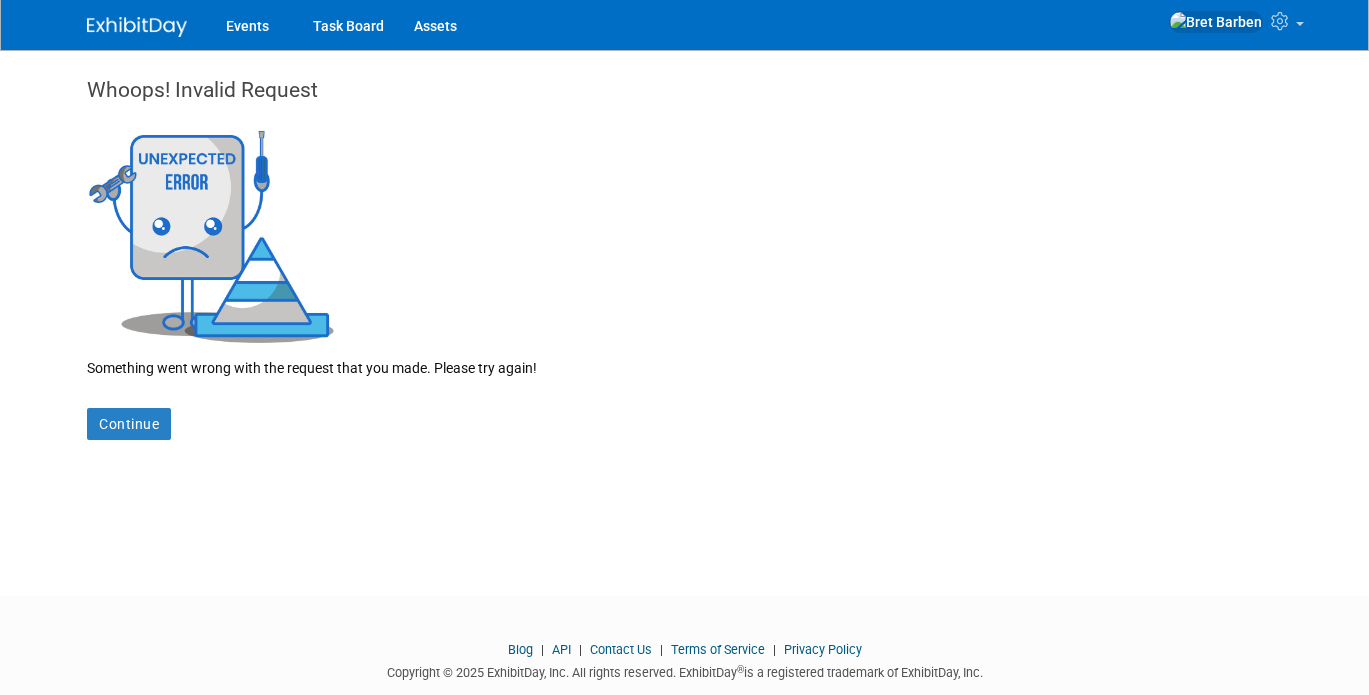 scroll, scrollTop: 0, scrollLeft: 0, axis: both 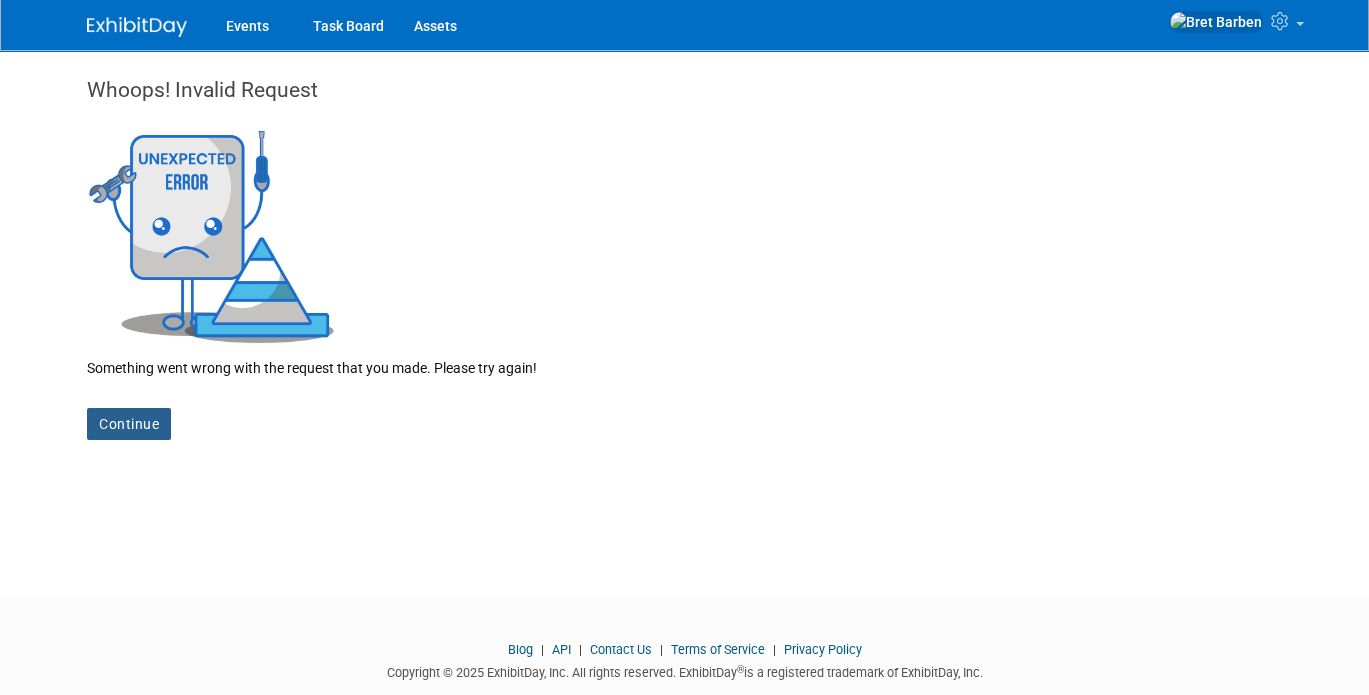 click on "Continue" at bounding box center (129, 424) 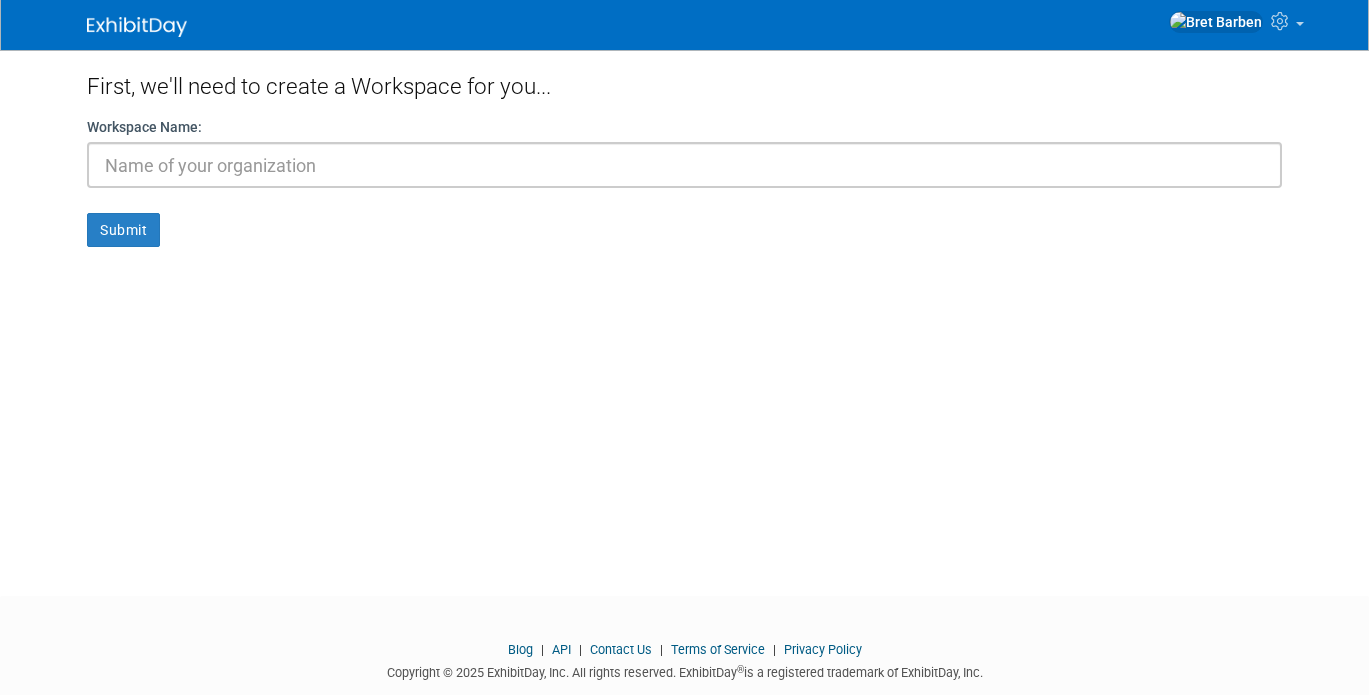 scroll, scrollTop: 0, scrollLeft: 0, axis: both 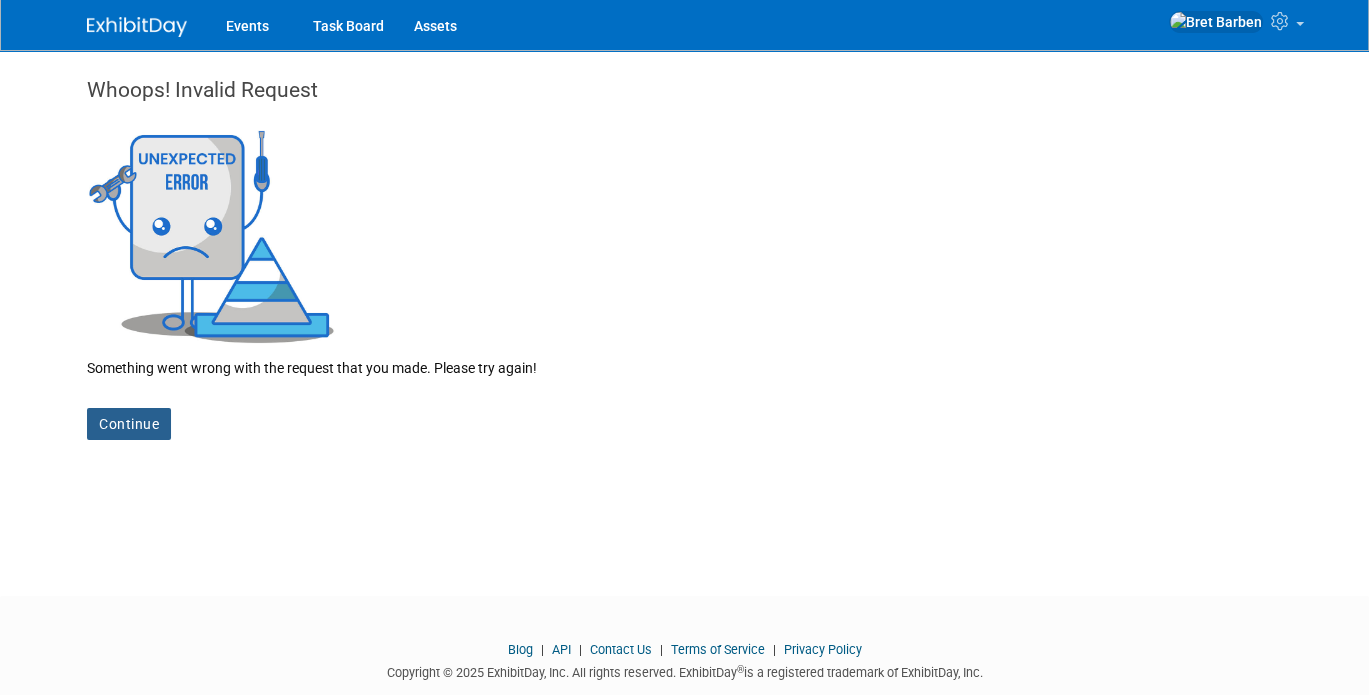 click on "Continue" at bounding box center (129, 424) 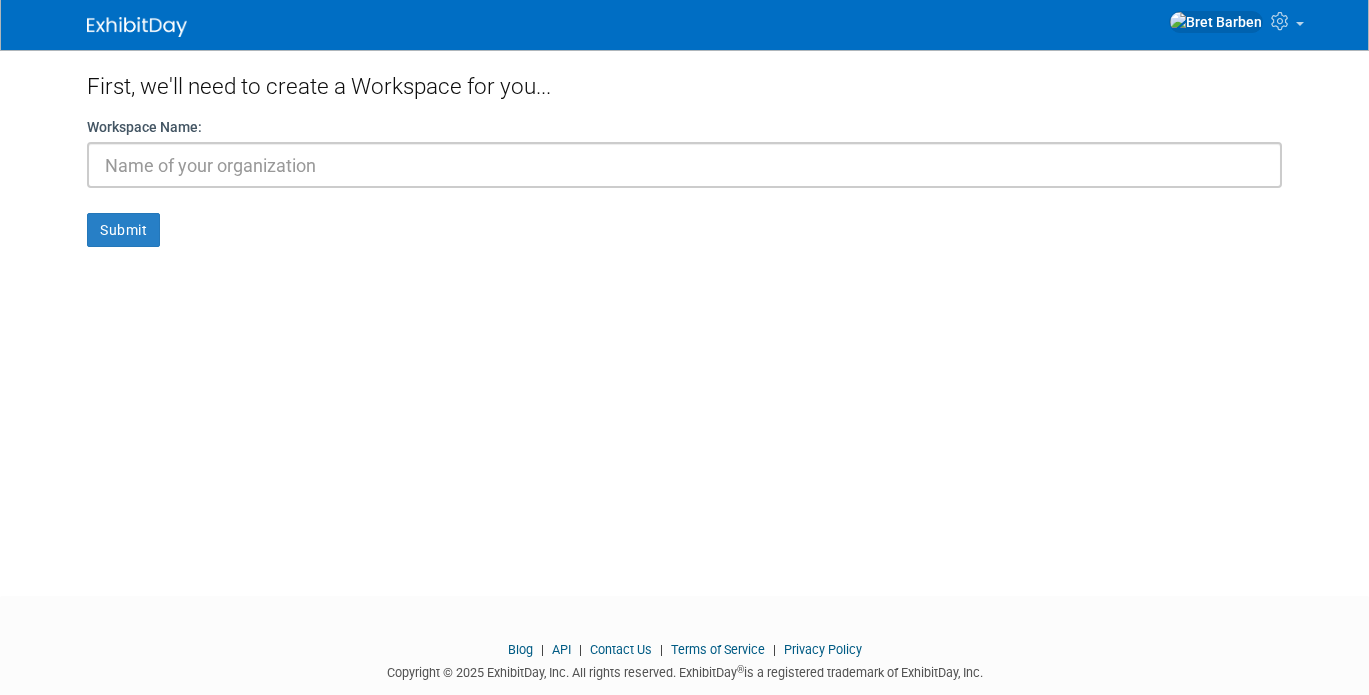 scroll, scrollTop: 0, scrollLeft: 0, axis: both 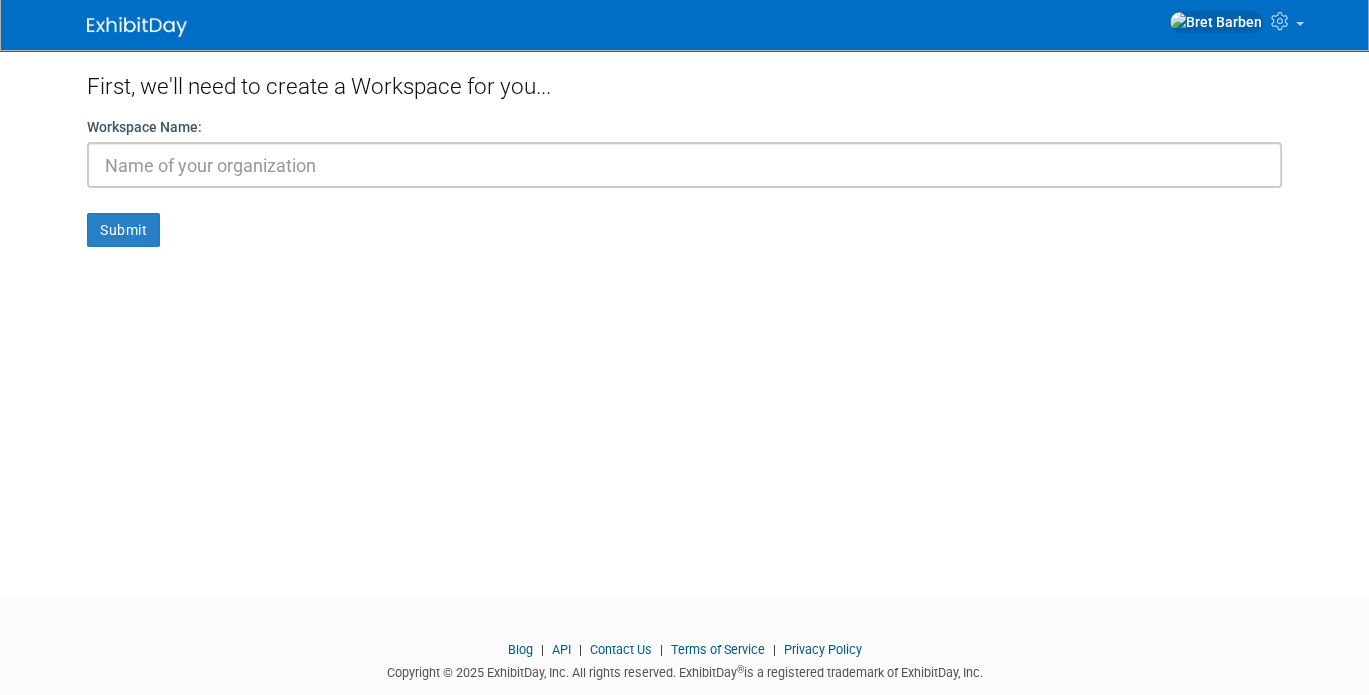 click at bounding box center (684, 165) 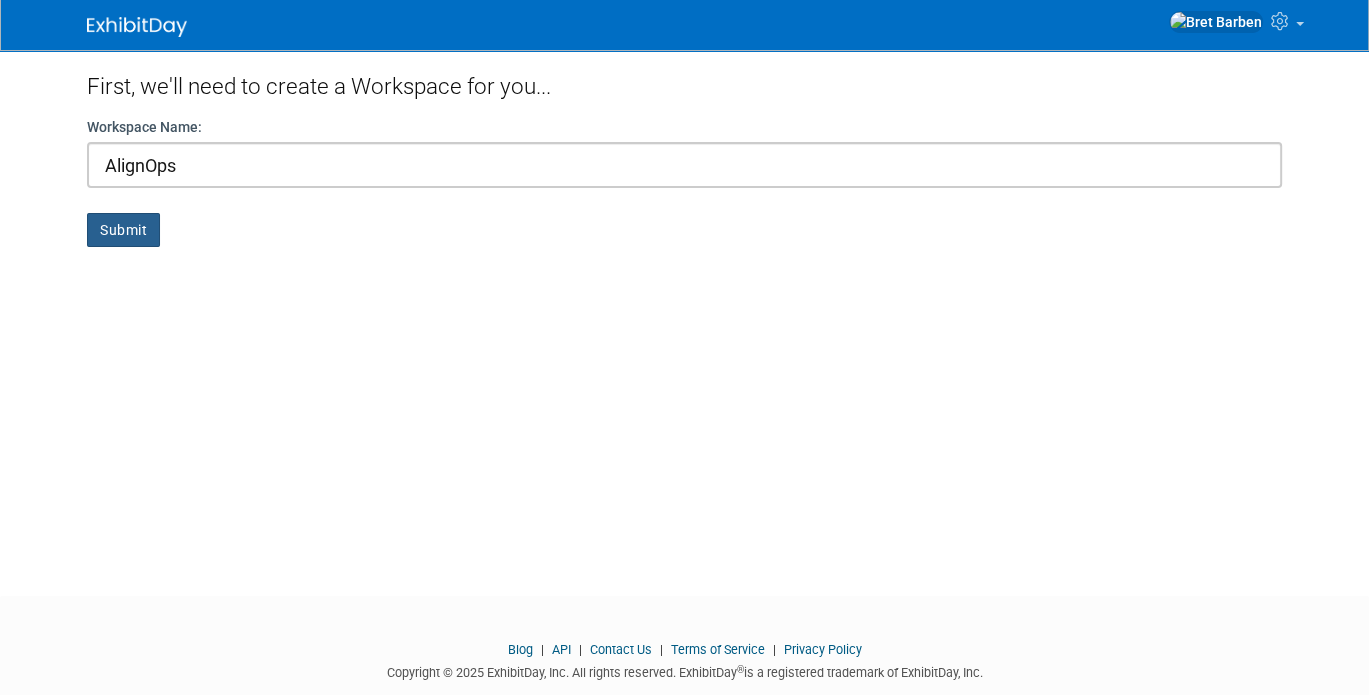type on "AlignOps" 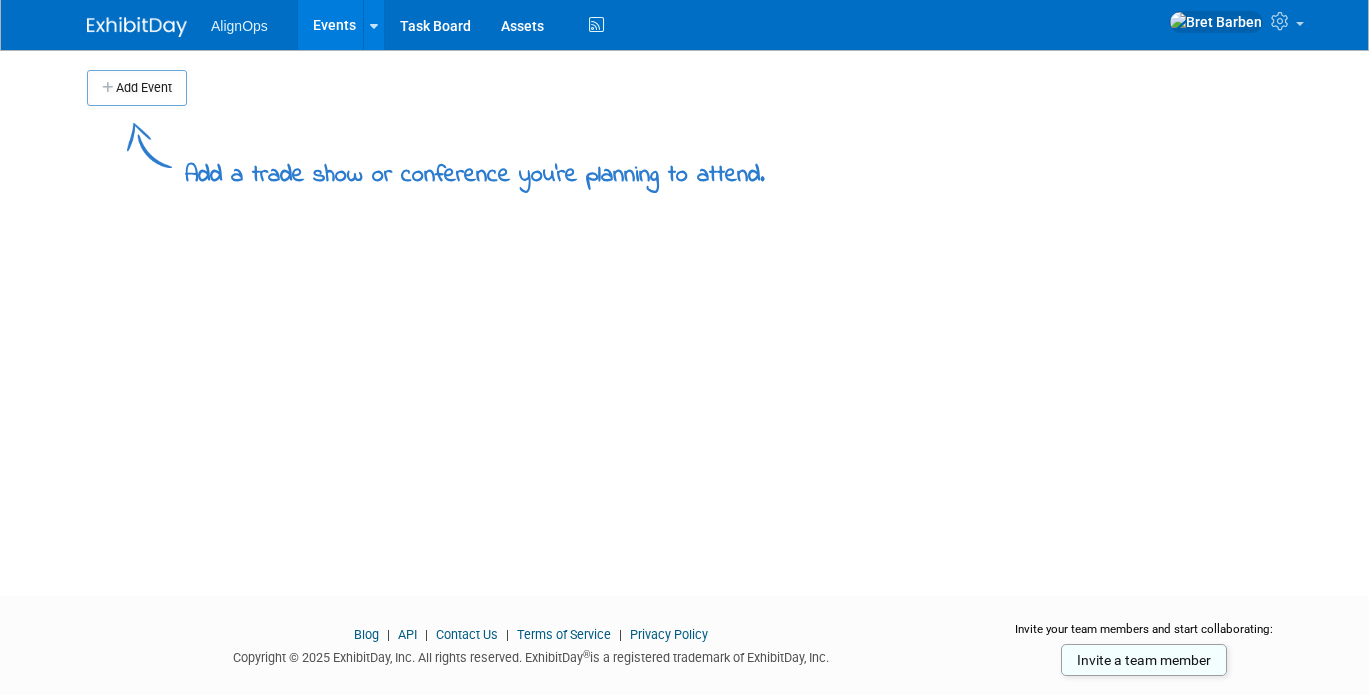 scroll, scrollTop: 0, scrollLeft: 0, axis: both 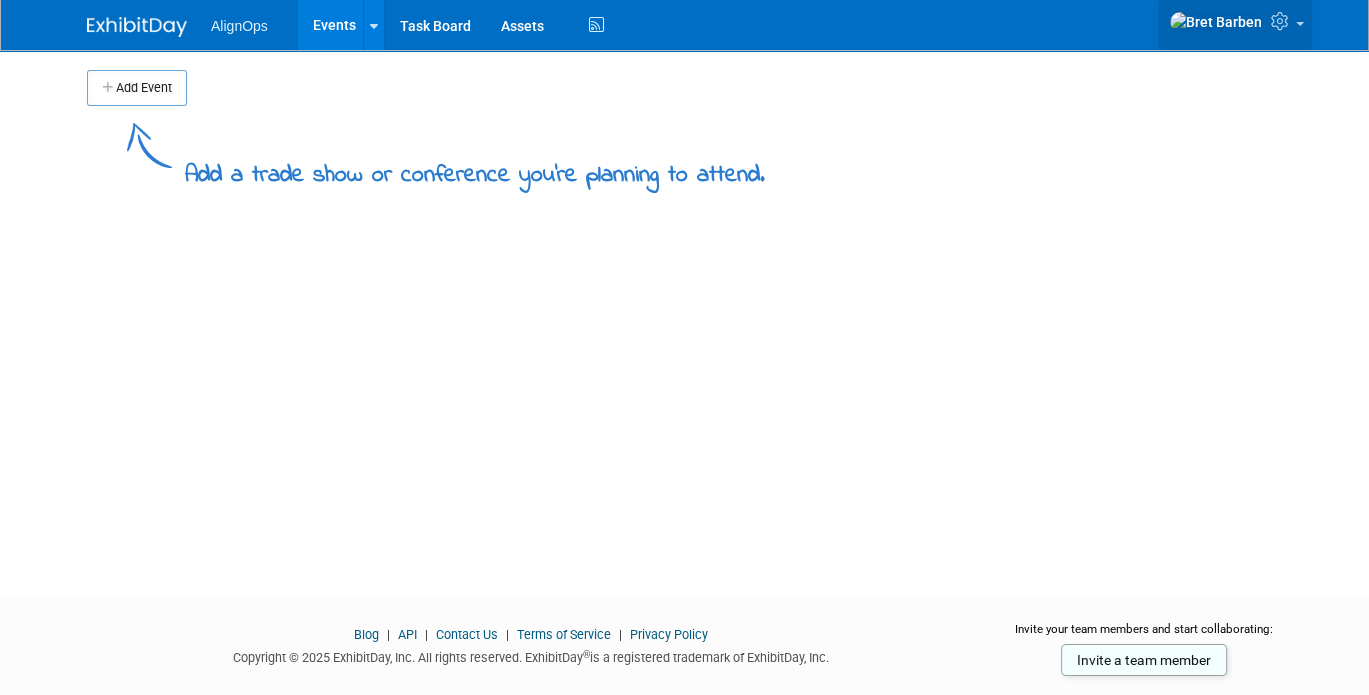click at bounding box center [1235, 25] 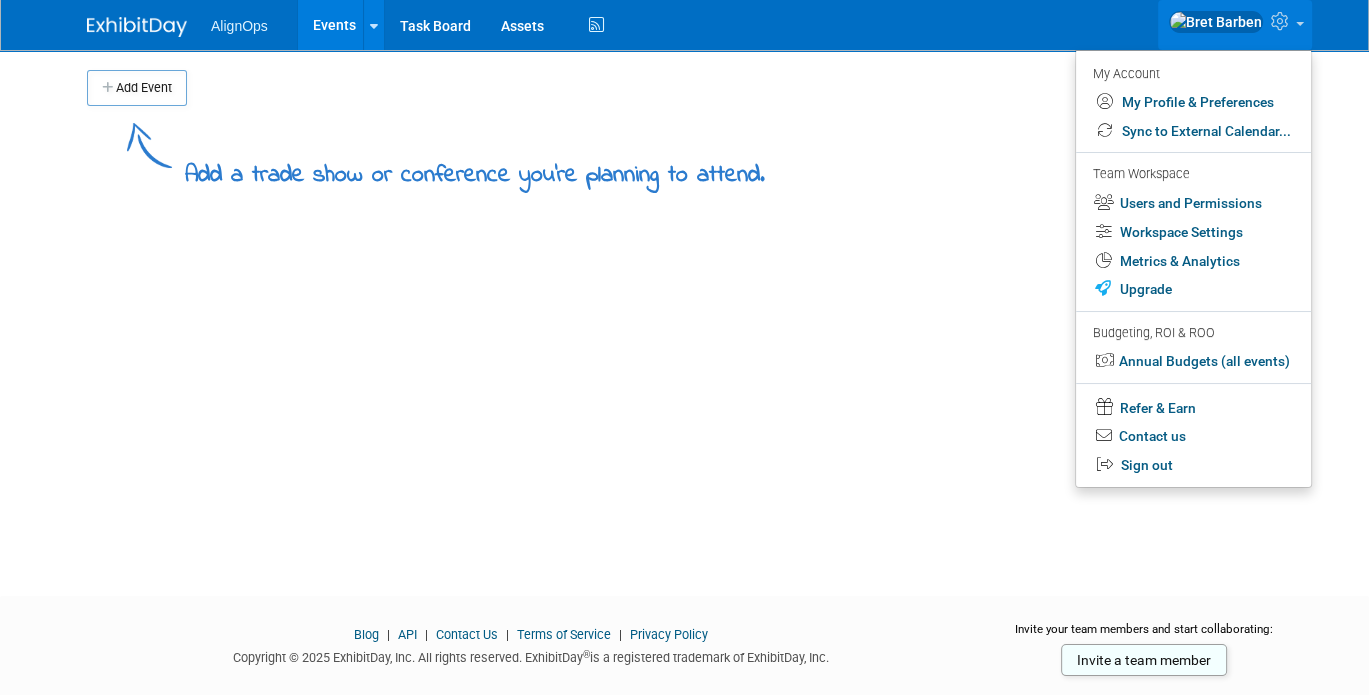 click on "AlignOps" at bounding box center [239, 26] 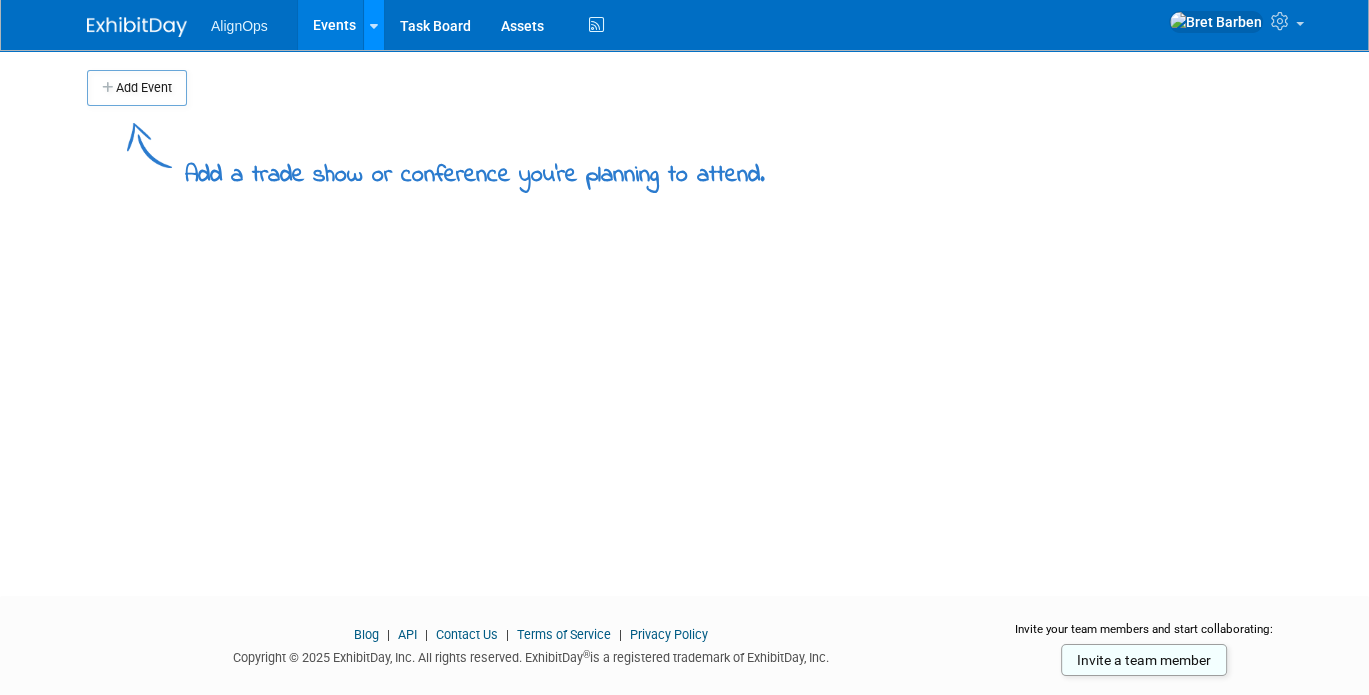 click at bounding box center (373, 25) 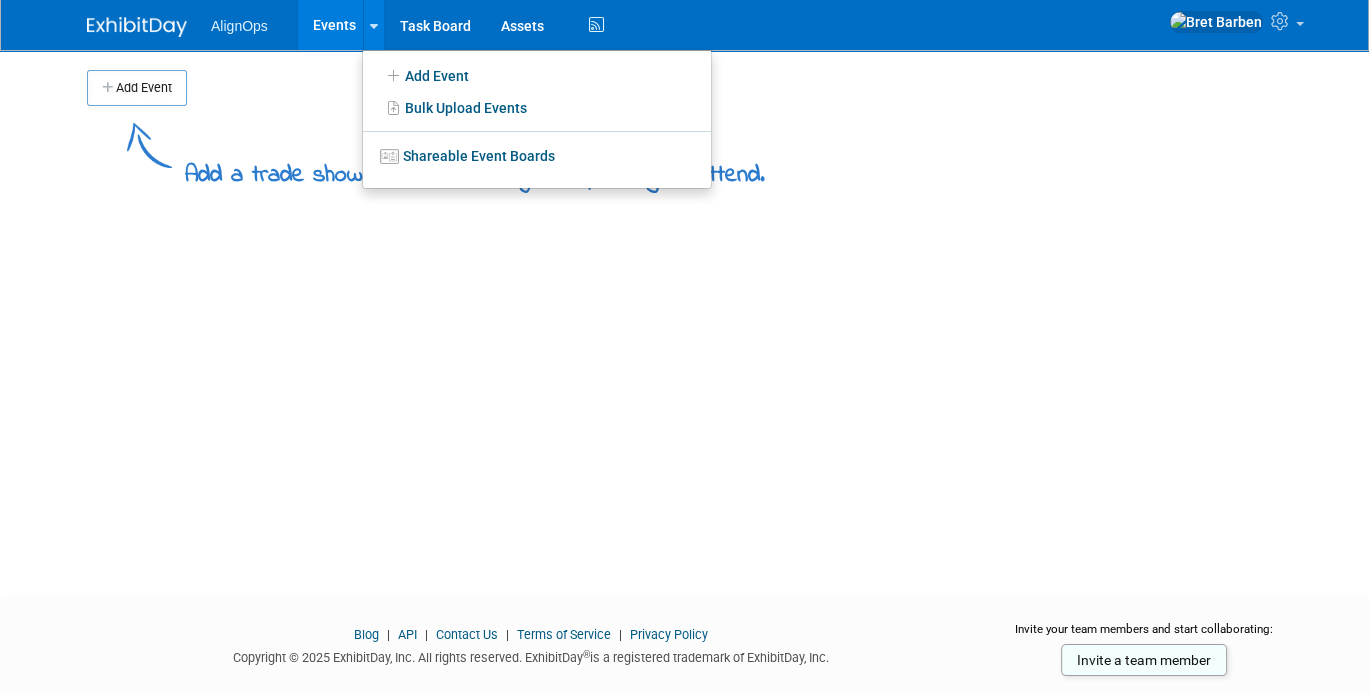click at bounding box center [705, 88] 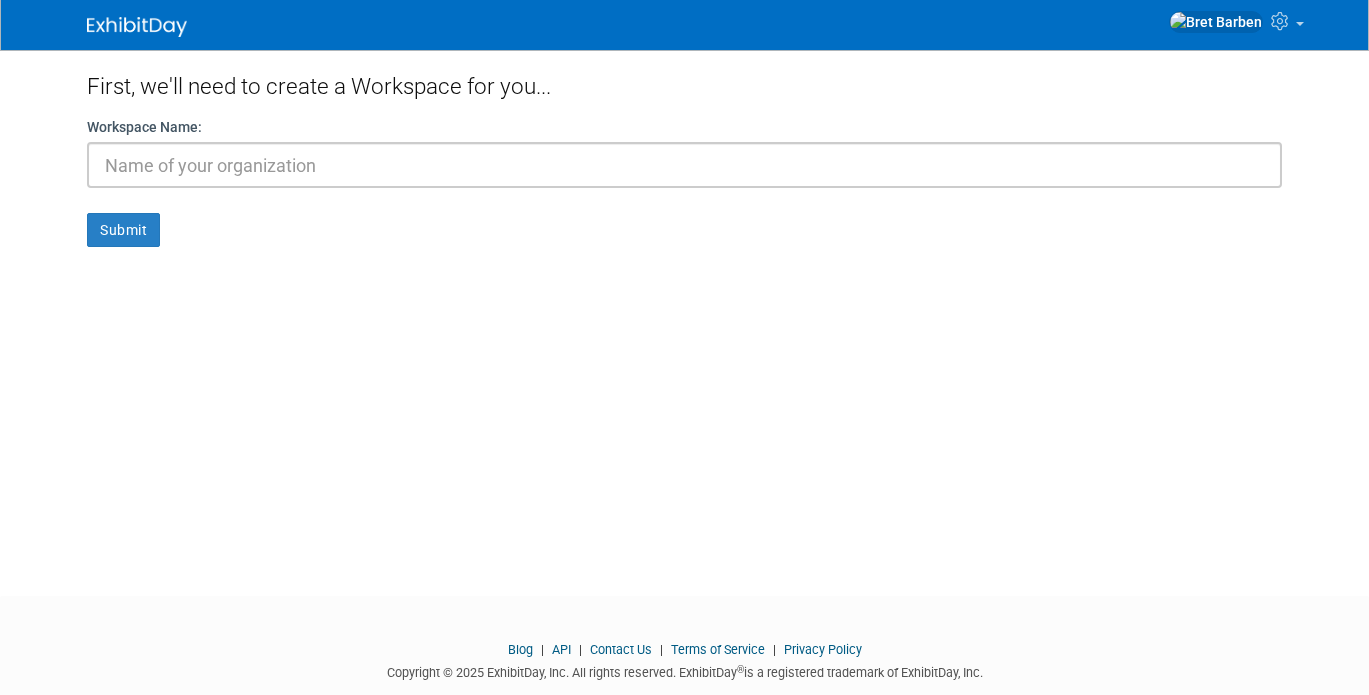 scroll, scrollTop: 0, scrollLeft: 0, axis: both 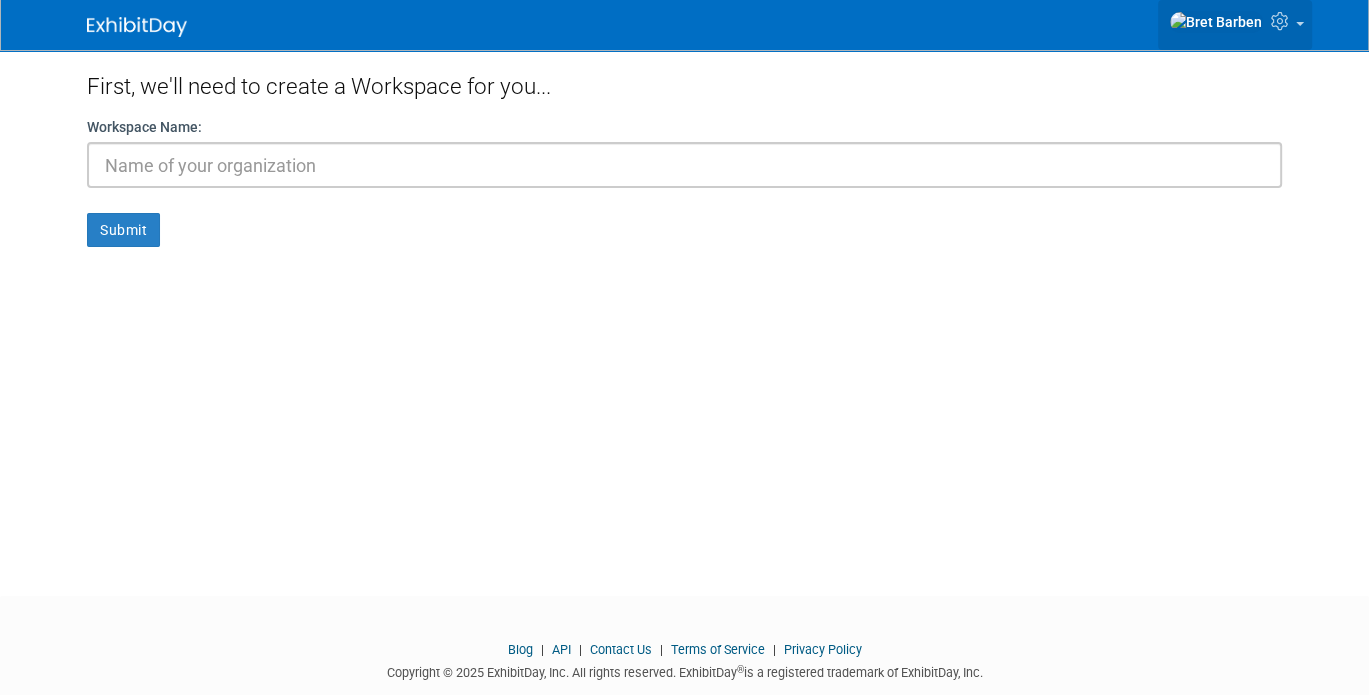 click at bounding box center [1300, 24] 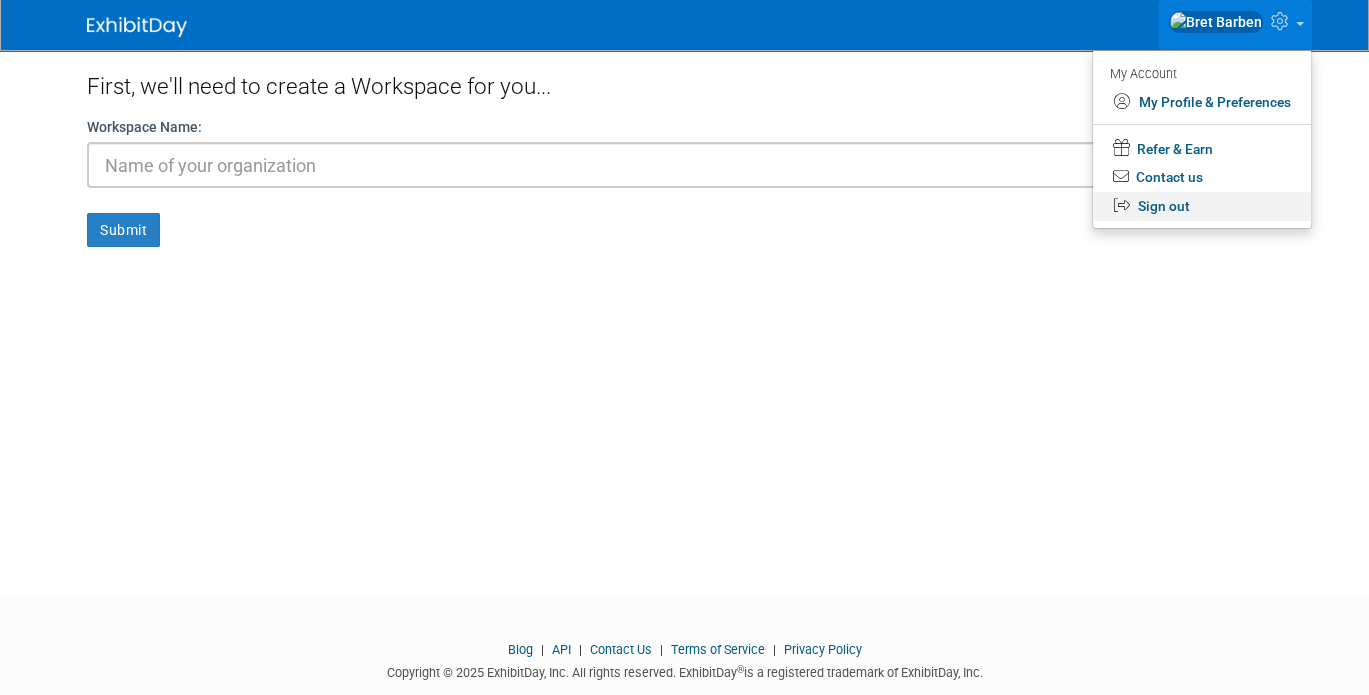 click on "Sign out" at bounding box center [1202, 206] 